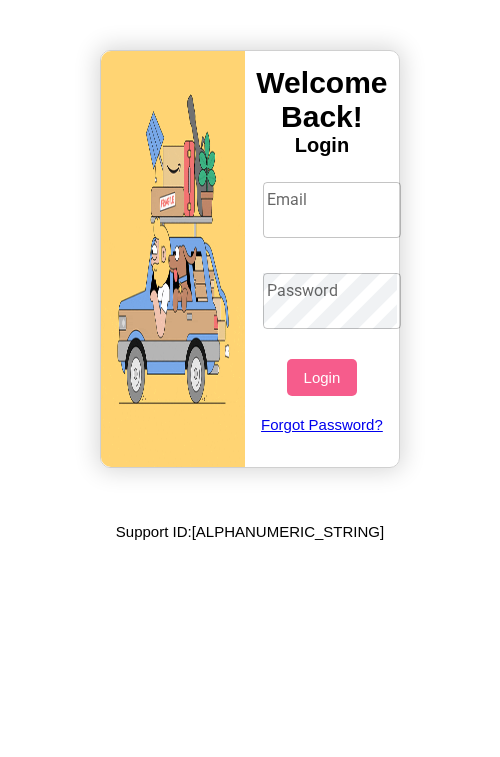 scroll, scrollTop: 0, scrollLeft: 0, axis: both 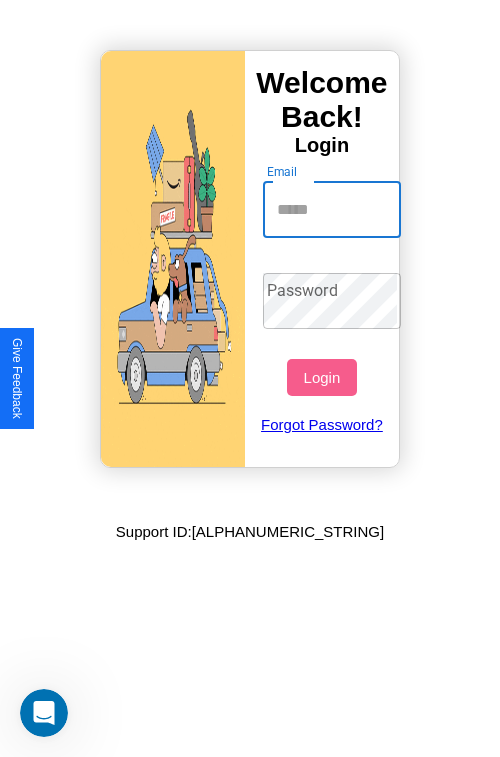 click on "Email" at bounding box center [332, 210] 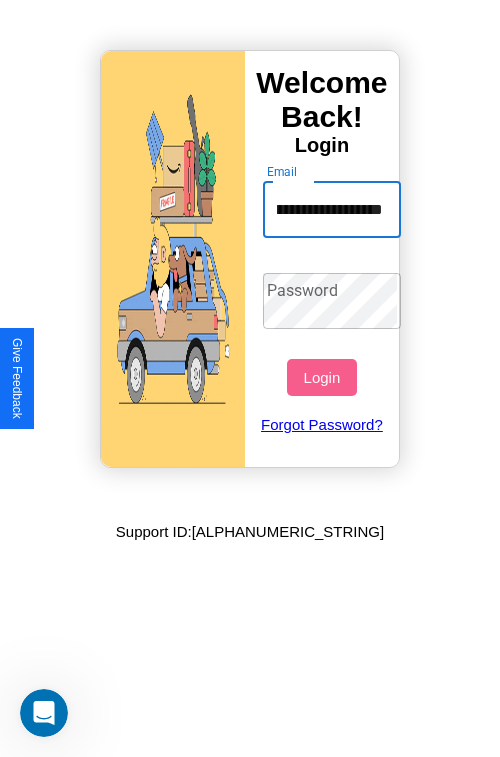 scroll, scrollTop: 0, scrollLeft: 73, axis: horizontal 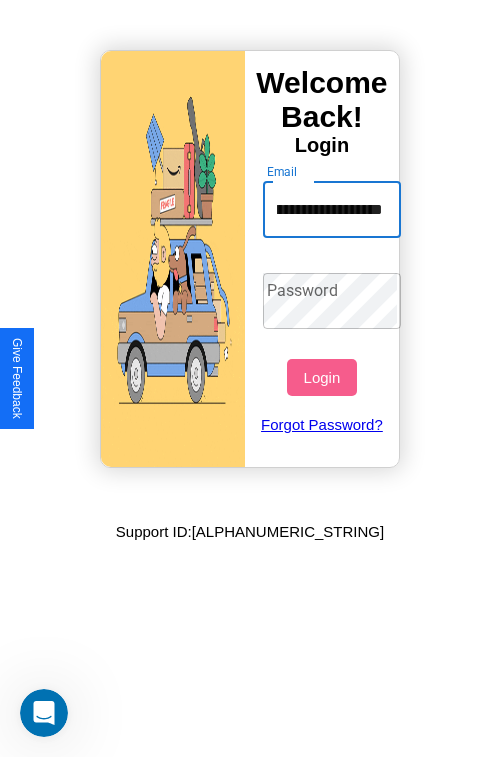 type on "**********" 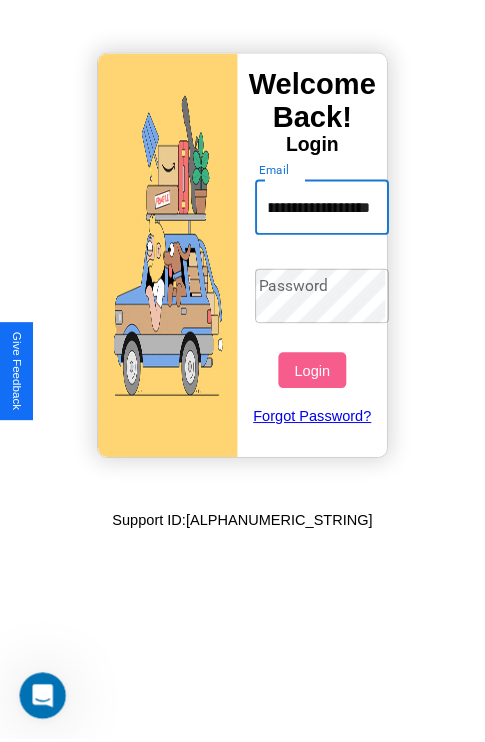 scroll, scrollTop: 0, scrollLeft: 0, axis: both 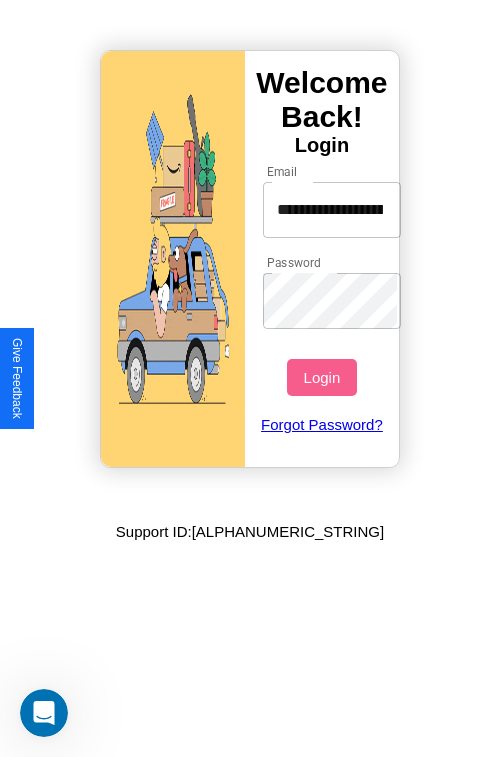 click on "Login" at bounding box center [321, 377] 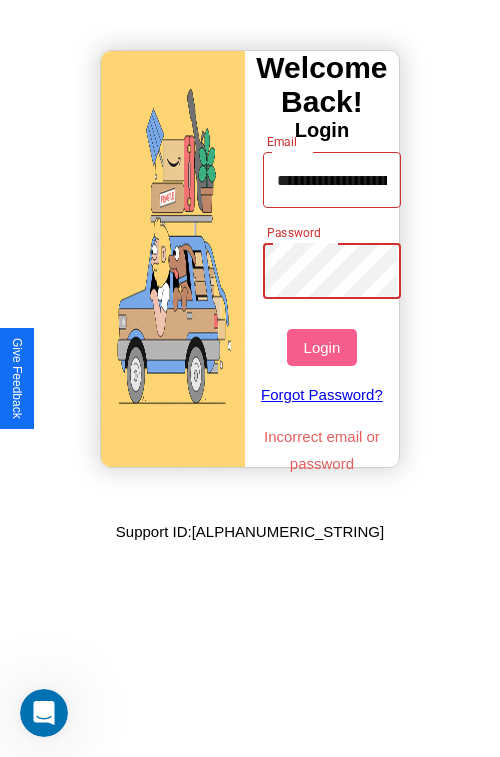 click on "Login" at bounding box center [321, 347] 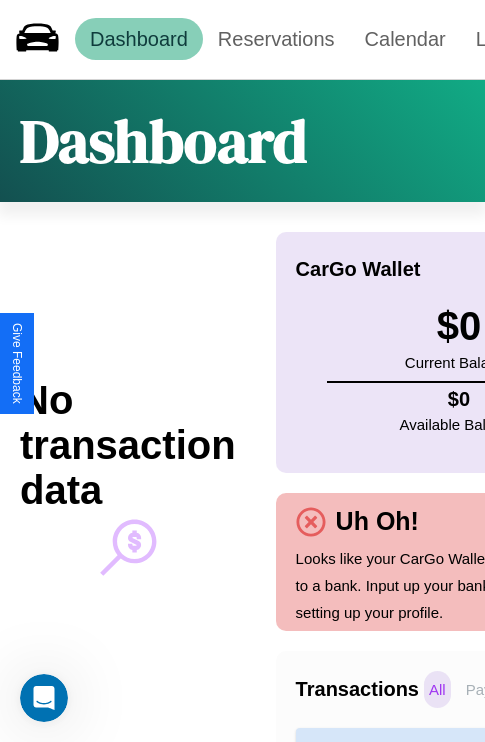 scroll, scrollTop: 0, scrollLeft: 0, axis: both 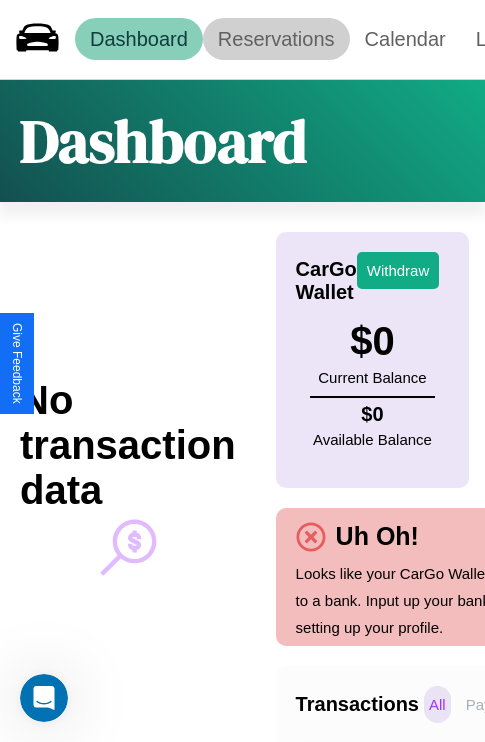 click on "Reservations" at bounding box center (276, 39) 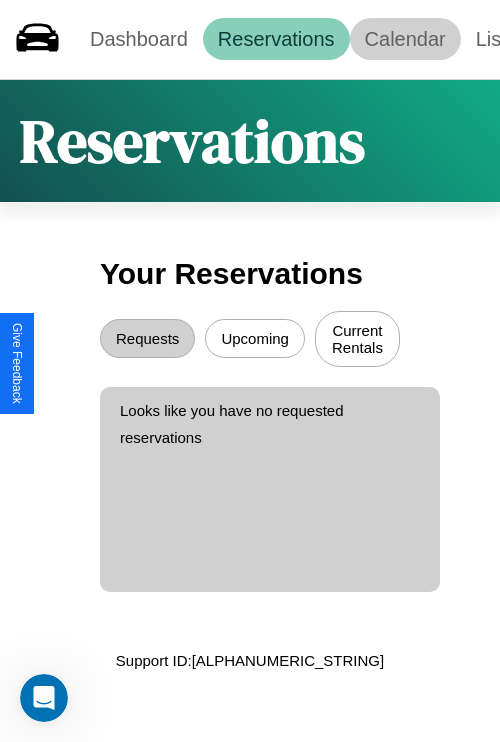 click on "Calendar" at bounding box center (405, 39) 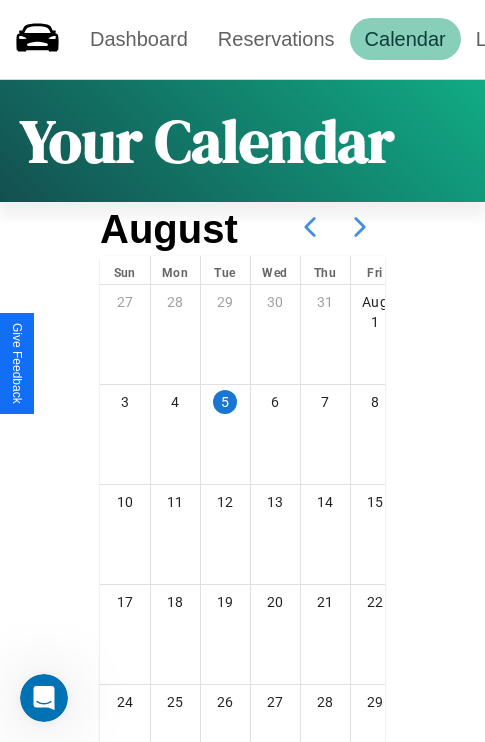 click 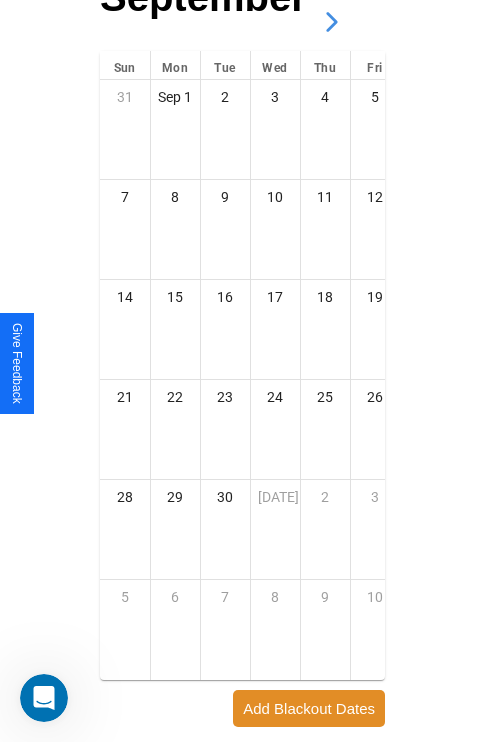 scroll, scrollTop: 296, scrollLeft: 0, axis: vertical 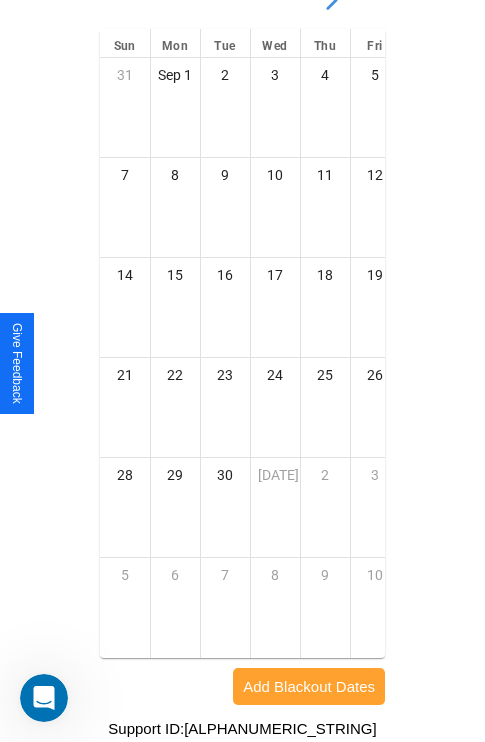 click on "Add Blackout Dates" at bounding box center [309, 686] 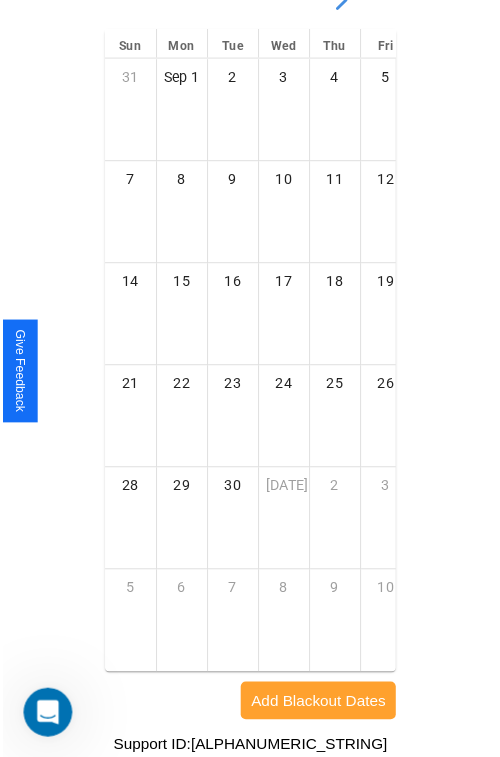 scroll, scrollTop: 281, scrollLeft: 0, axis: vertical 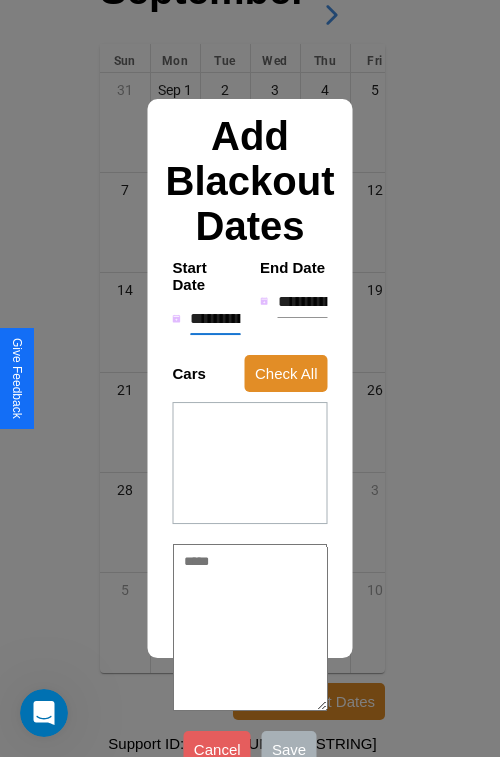 click on "**********" at bounding box center [215, 319] 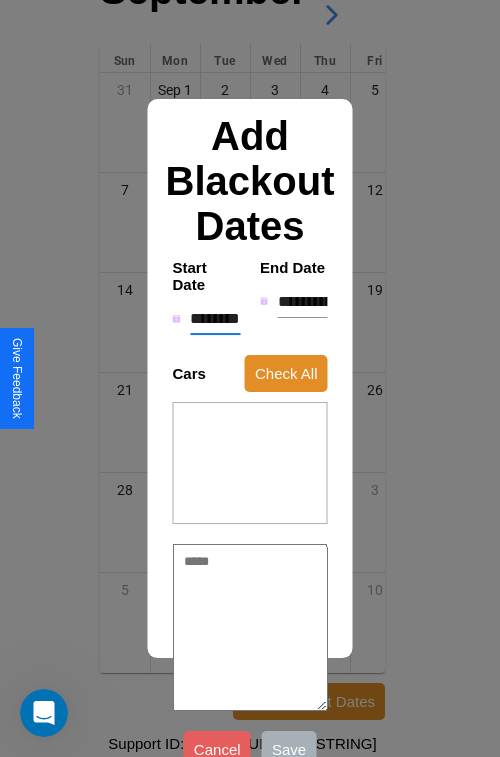 type on "*" 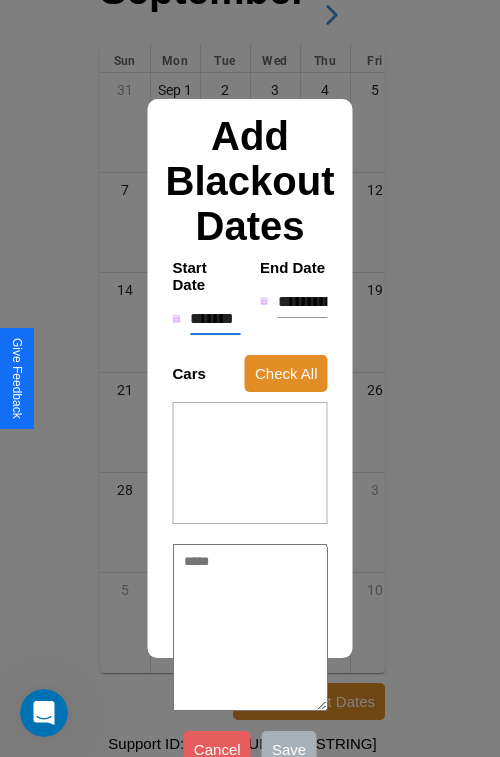type on "*" 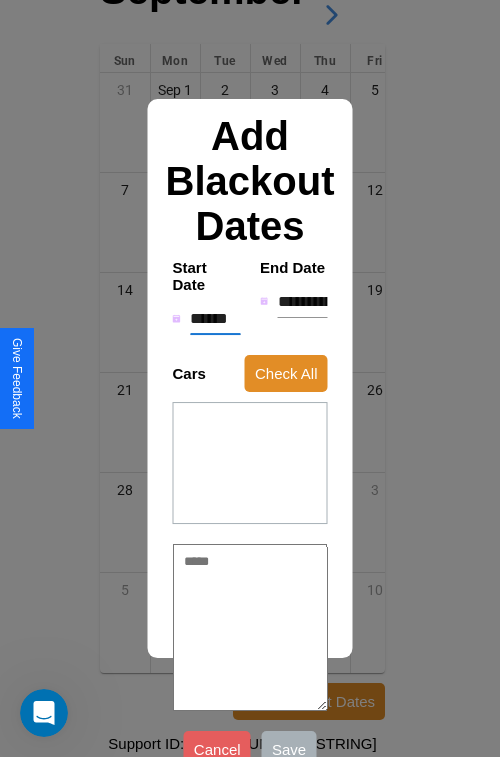 type on "*" 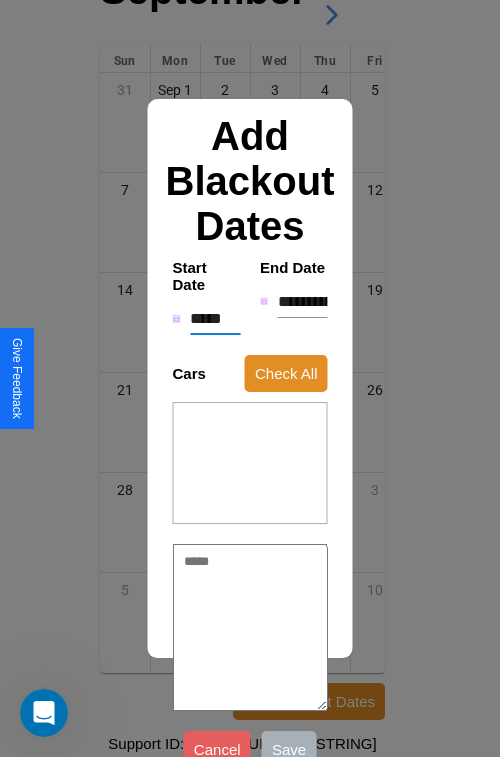 type on "*" 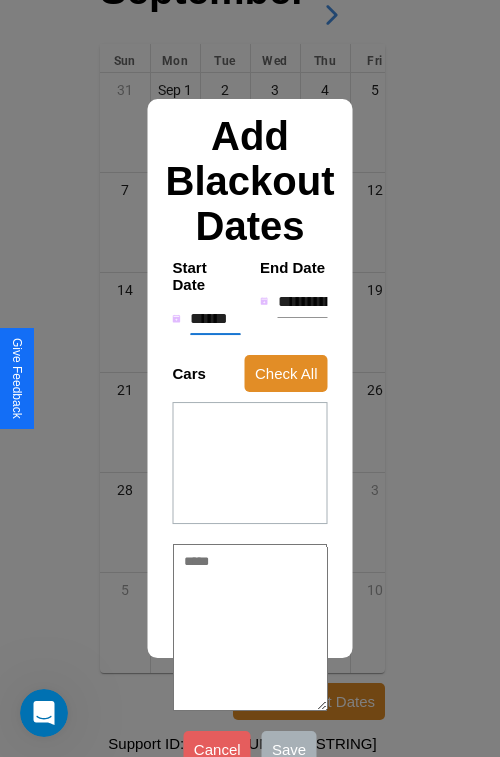 type on "*" 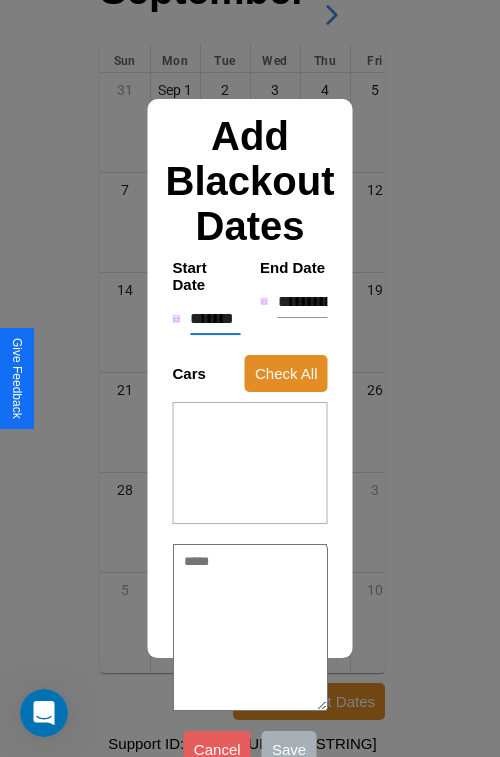type on "*" 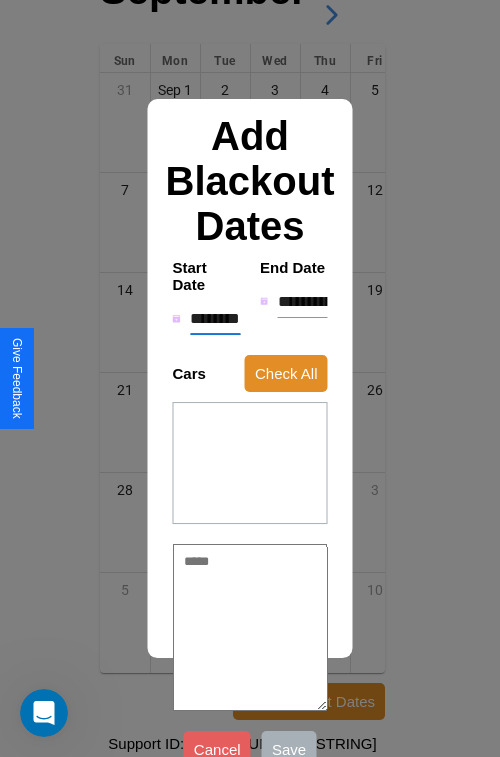 type on "*" 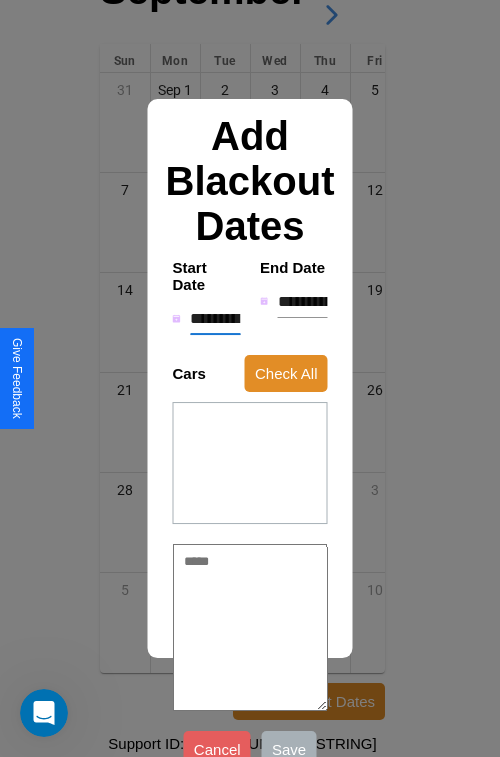 type on "*" 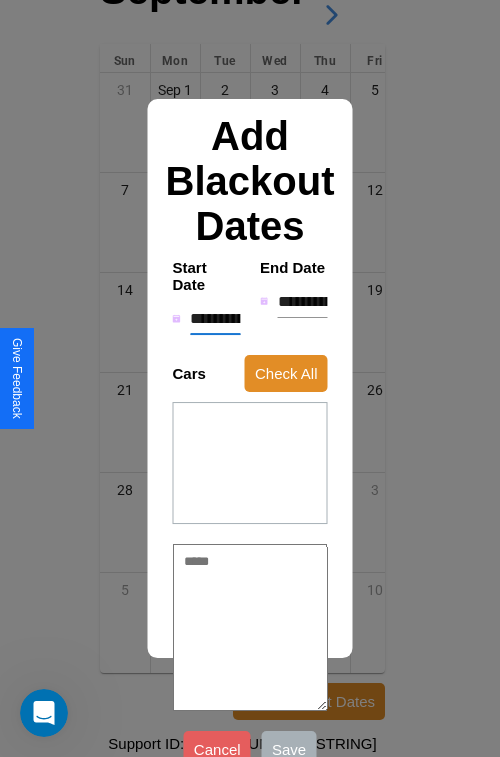 type on "*" 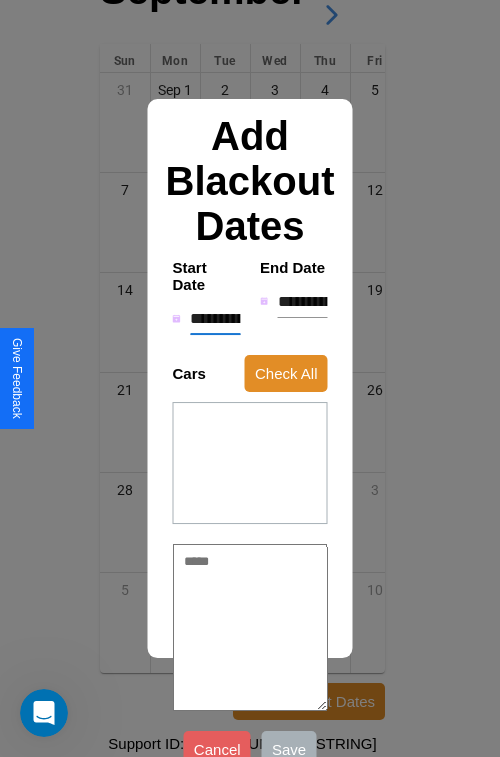 type on "*" 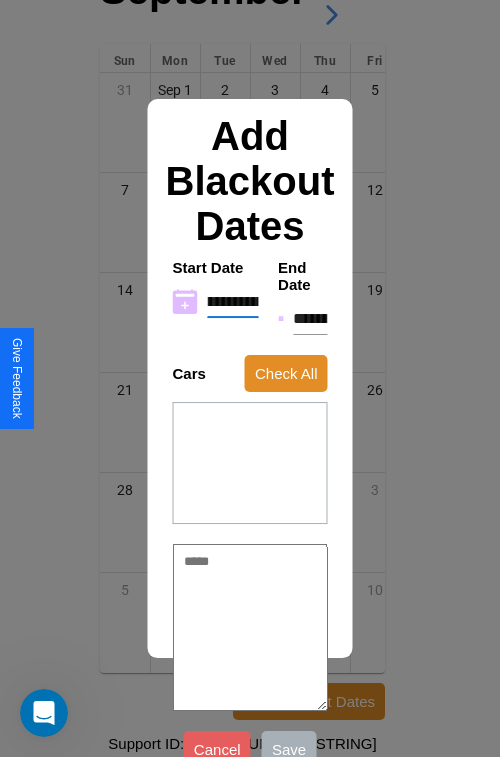 type on "**********" 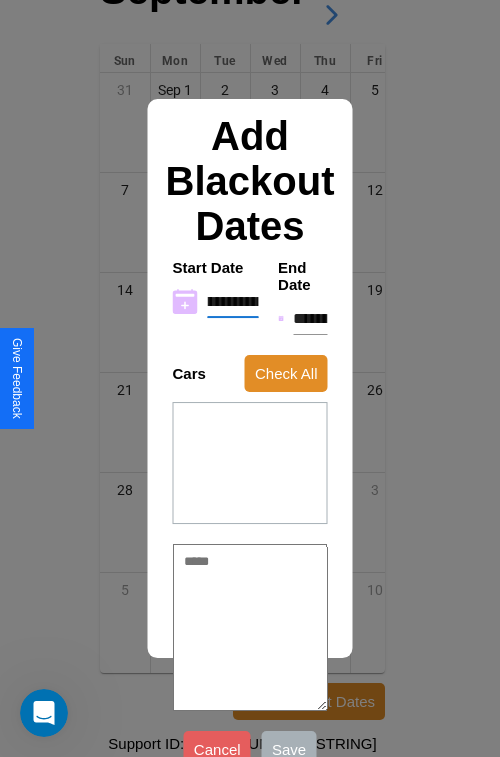 type on "*" 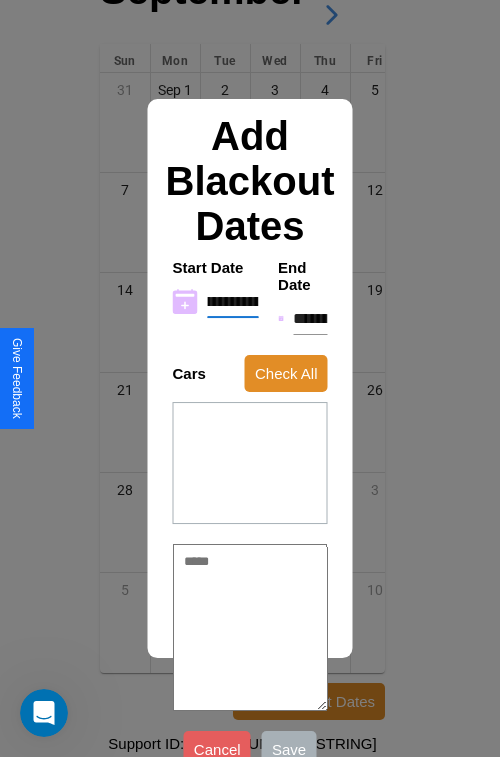 type on "**********" 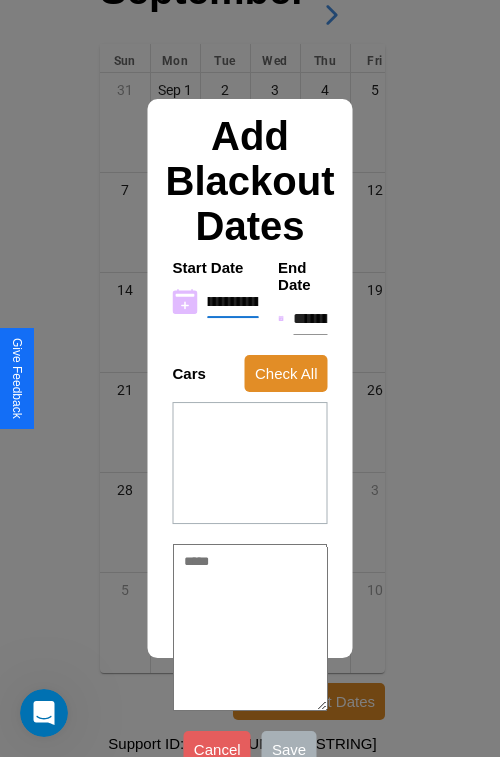type on "*" 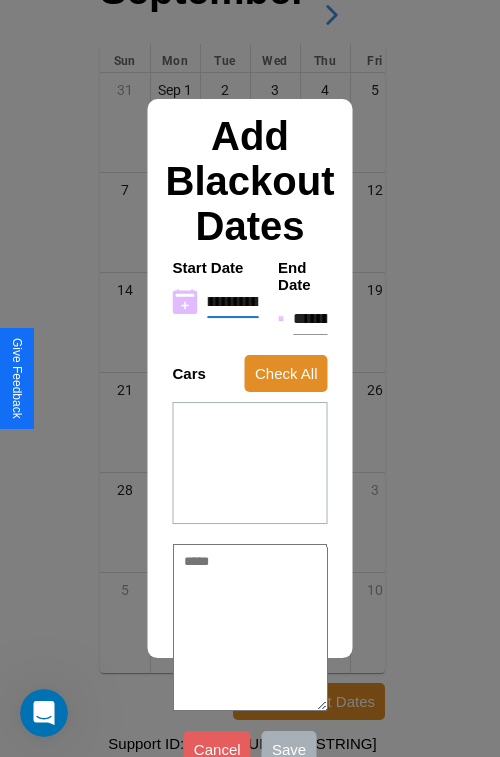 type on "**********" 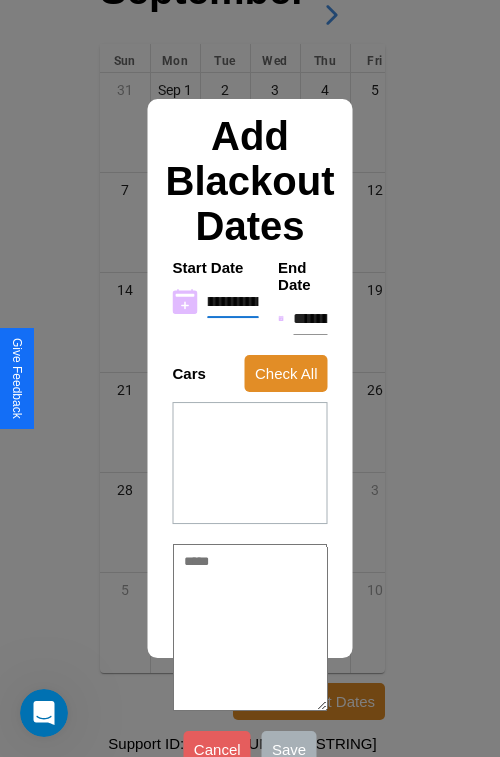 type on "*" 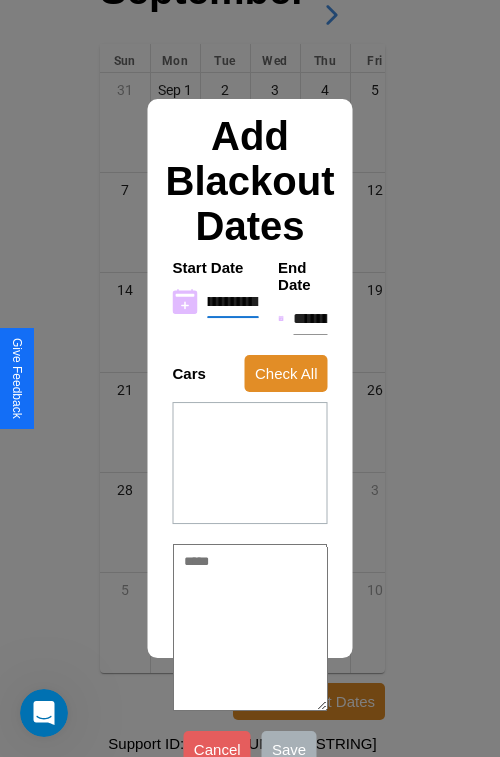 type on "**********" 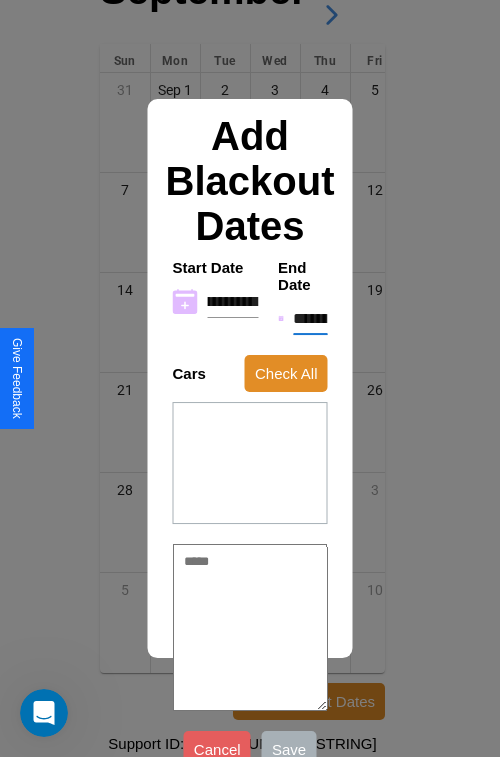 scroll, scrollTop: 0, scrollLeft: 0, axis: both 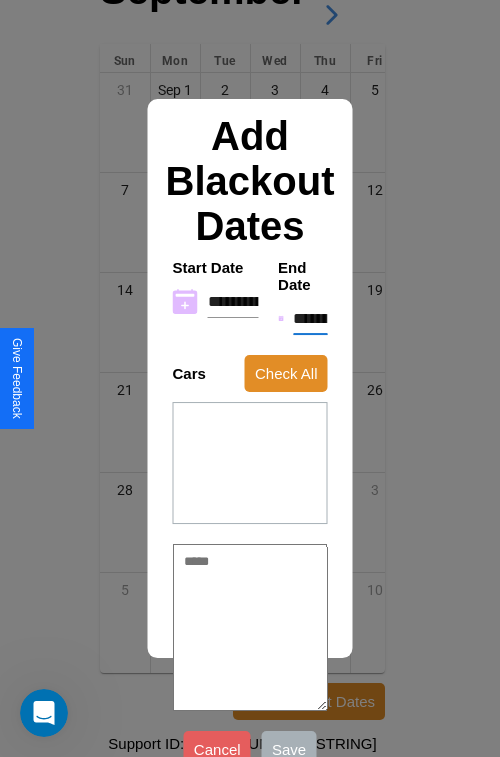 click on "**********" at bounding box center [310, 319] 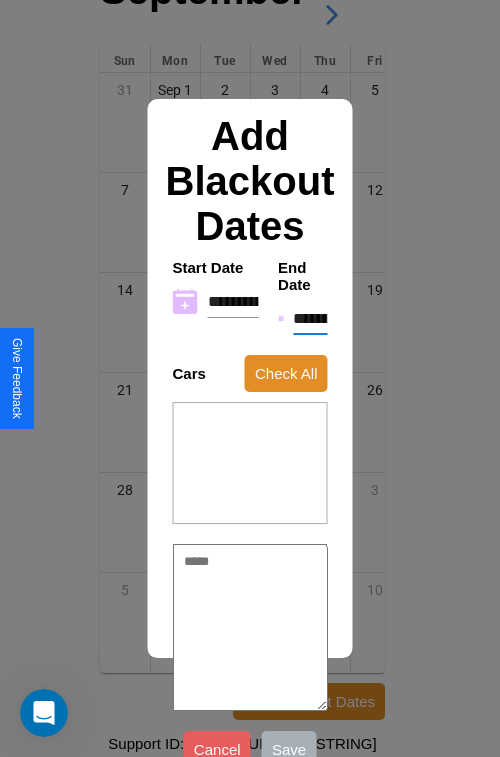 type on "*" 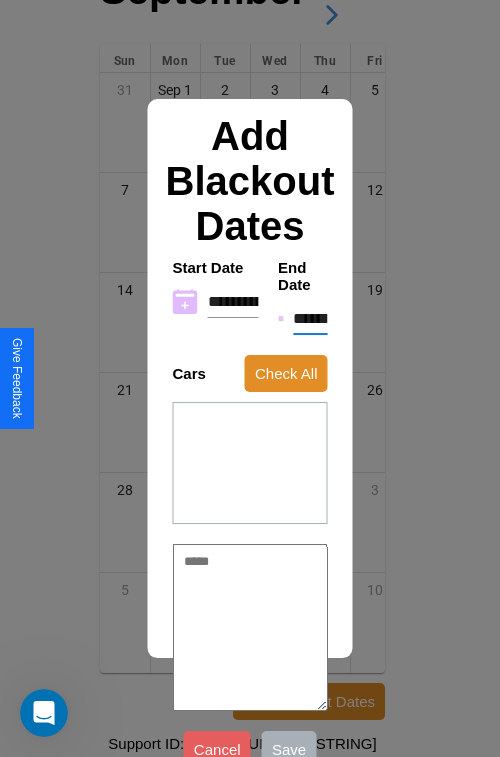 type on "*" 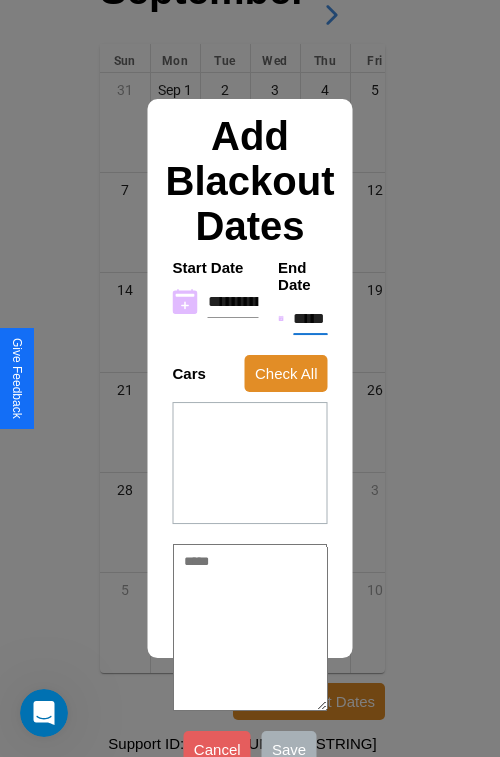 type on "*" 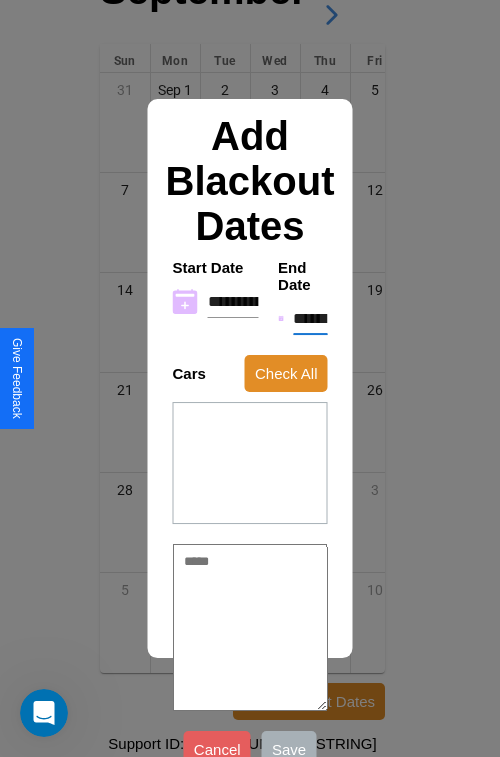 type on "*" 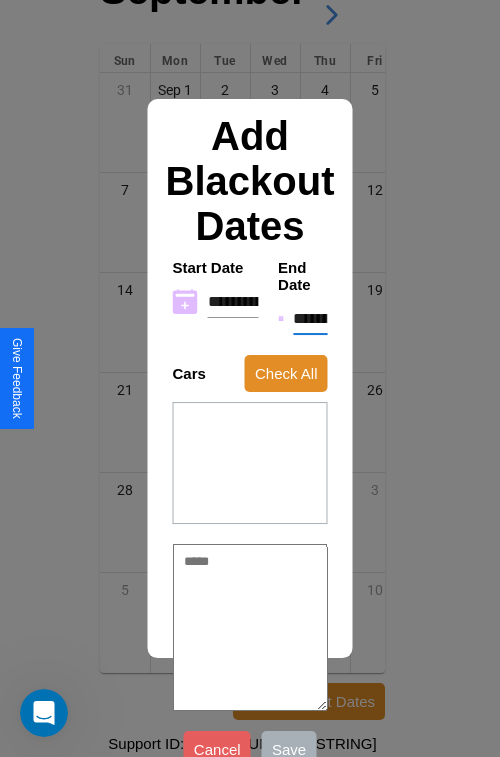 type on "*" 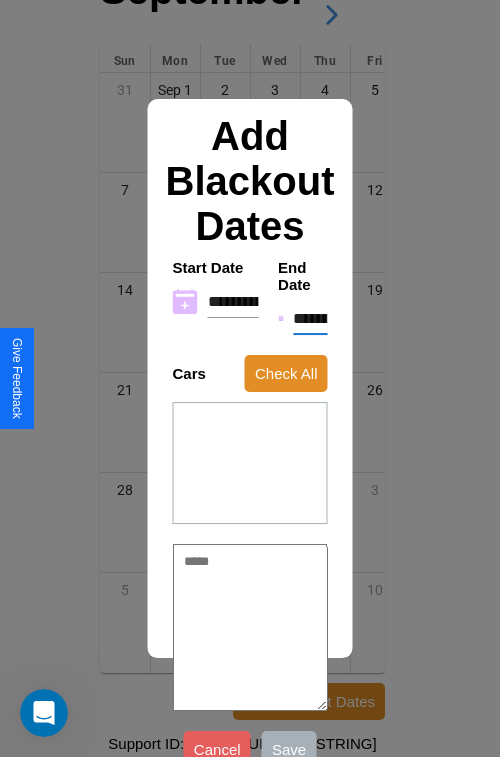 type on "*" 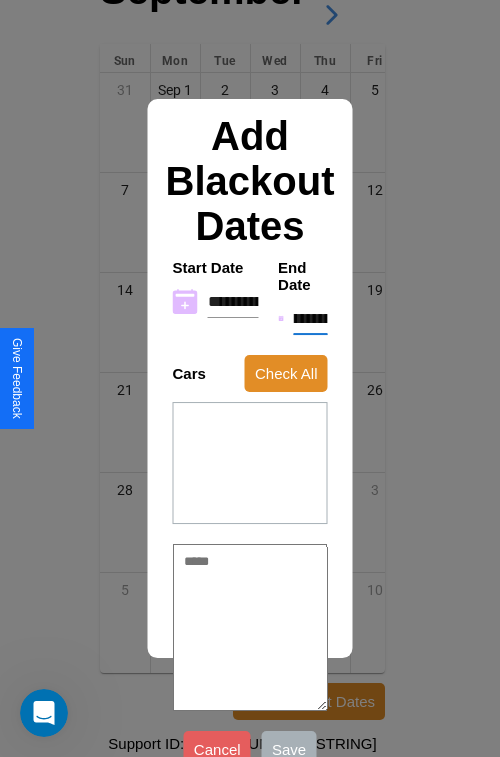 type on "**********" 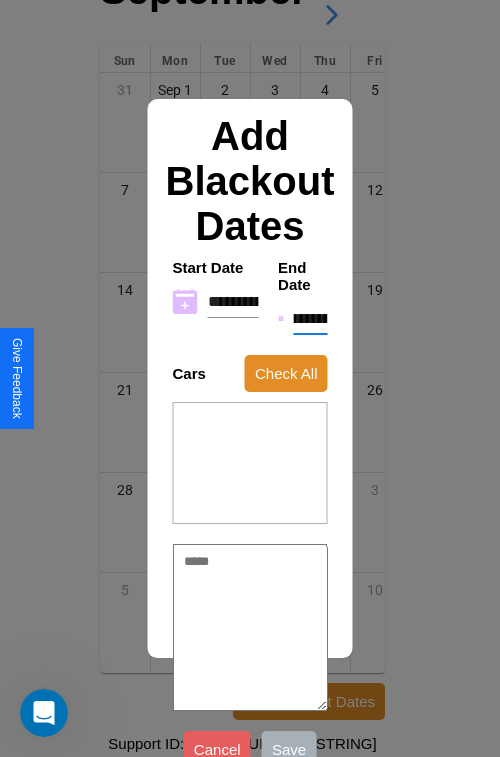 type on "*" 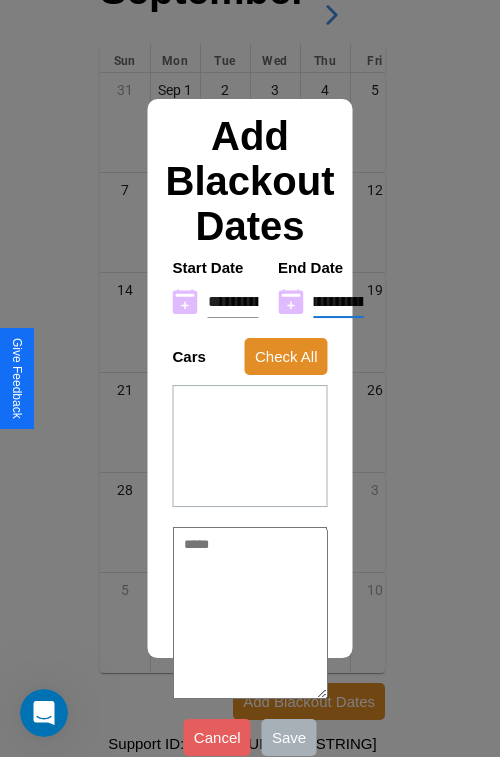 type on "**********" 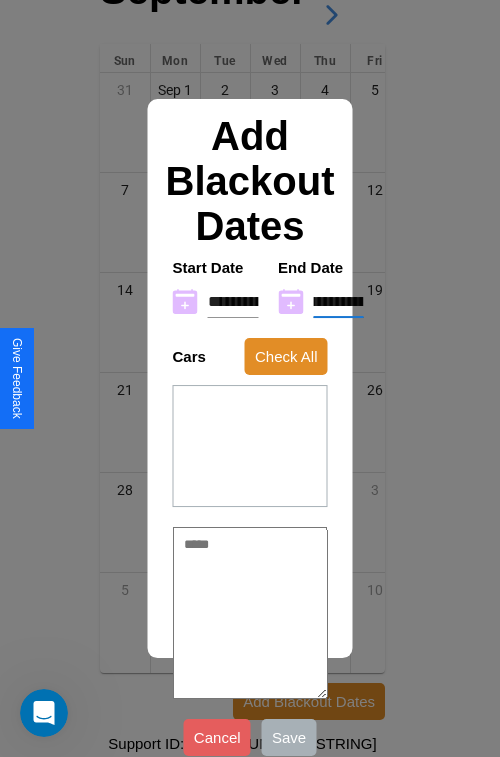 type on "*" 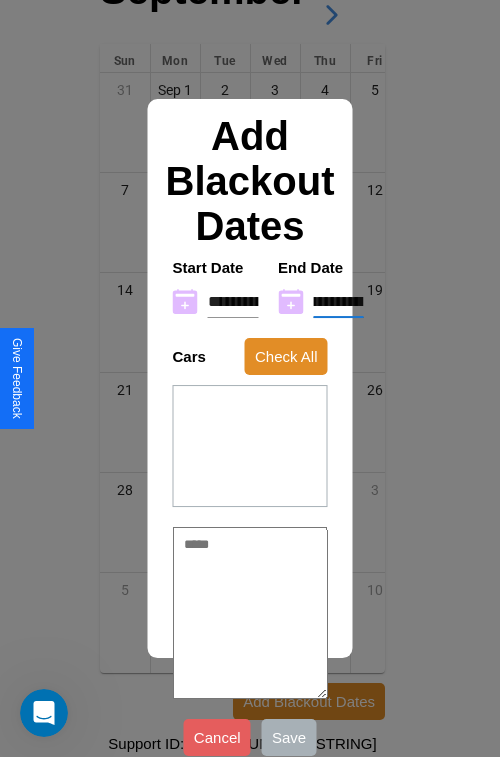 type on "**********" 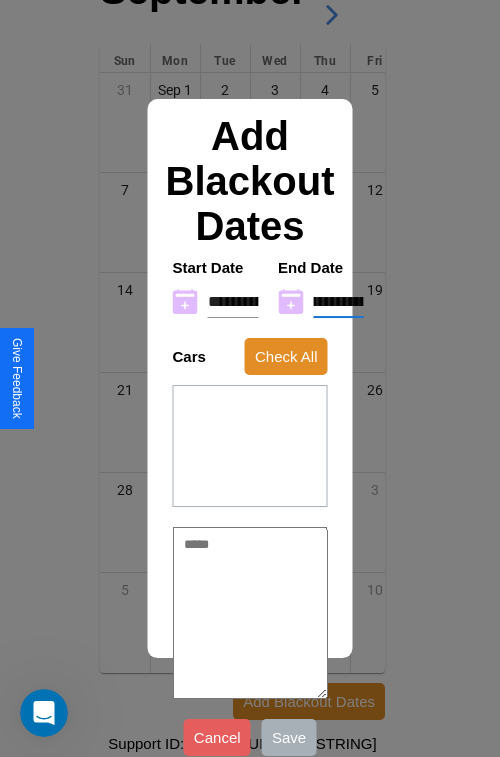 type on "*" 